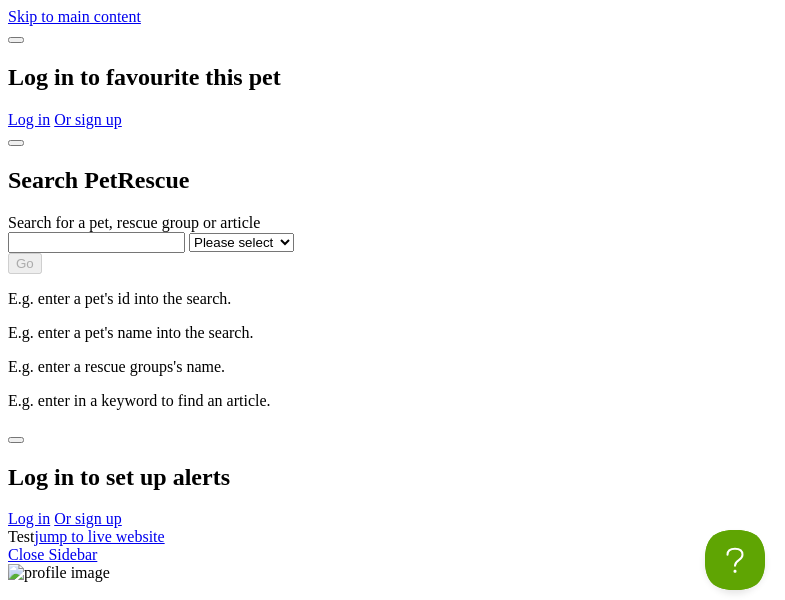 scroll, scrollTop: 0, scrollLeft: 0, axis: both 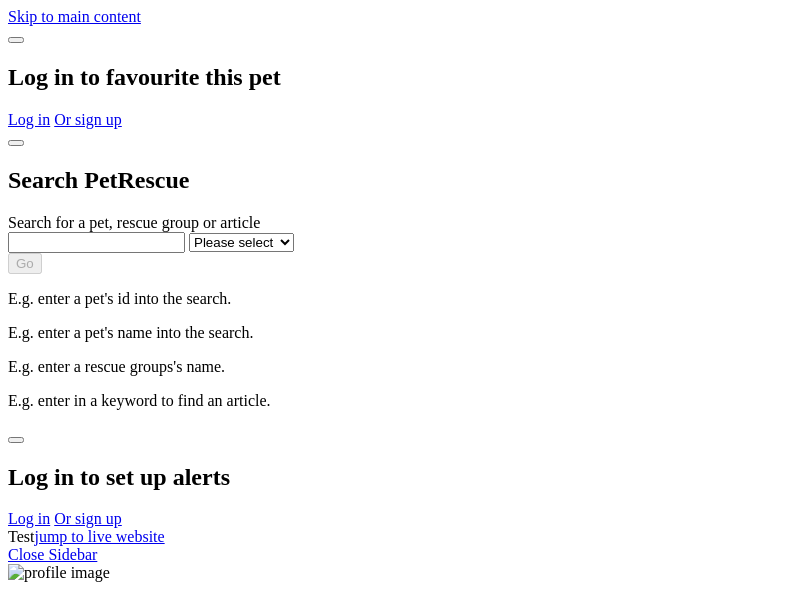 select 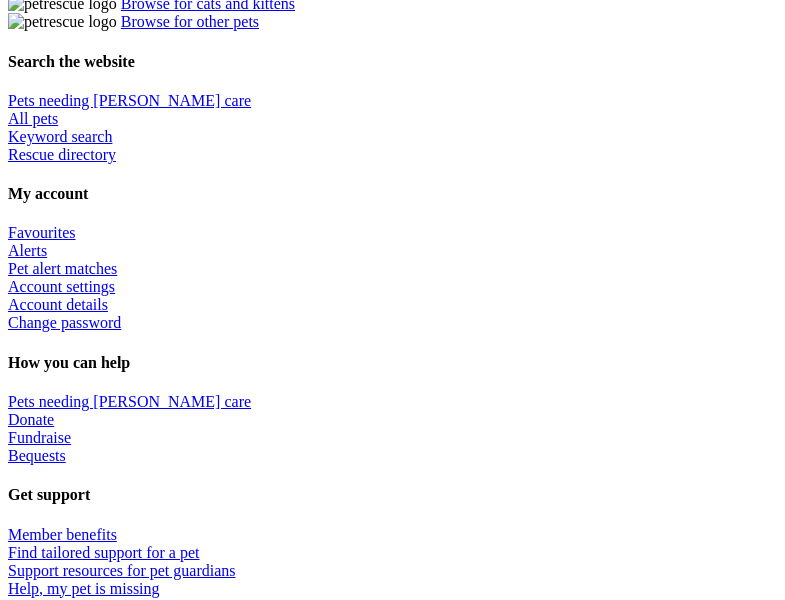 click at bounding box center [412, 2174] 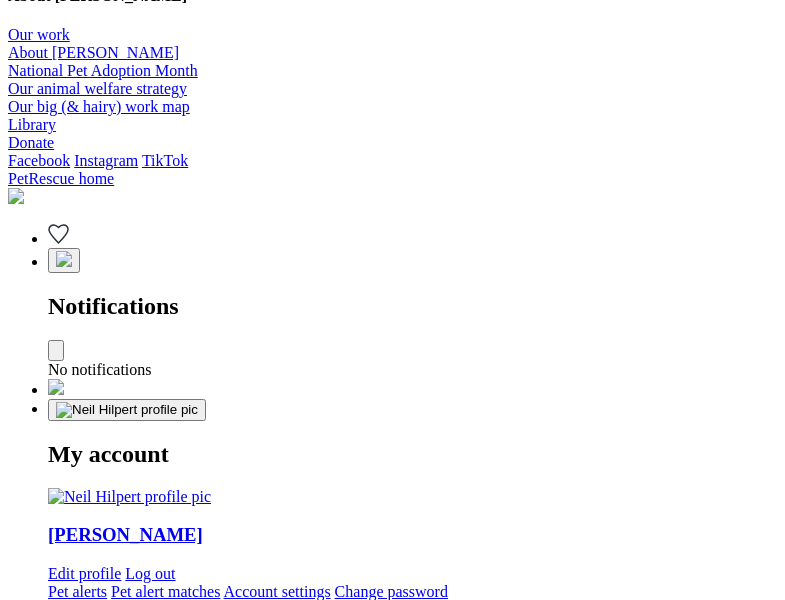 click at bounding box center [335, 2251] 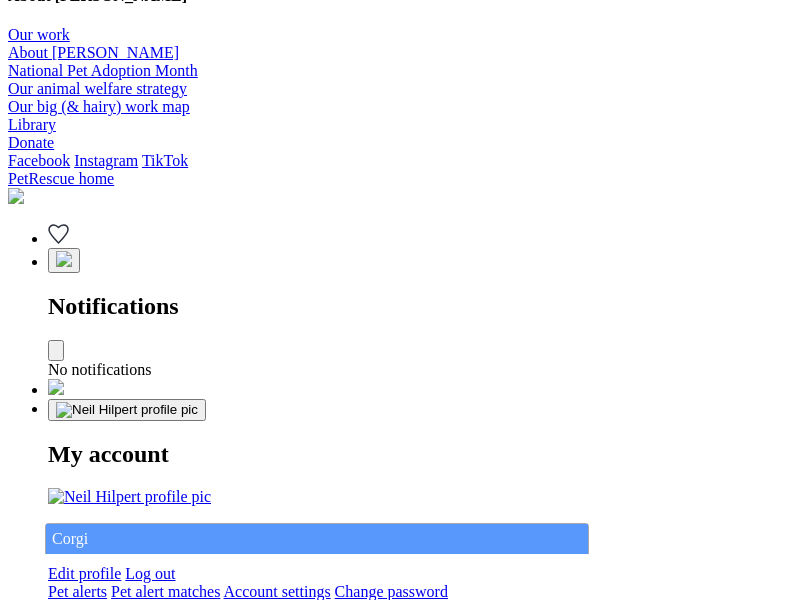 type on "Corgi" 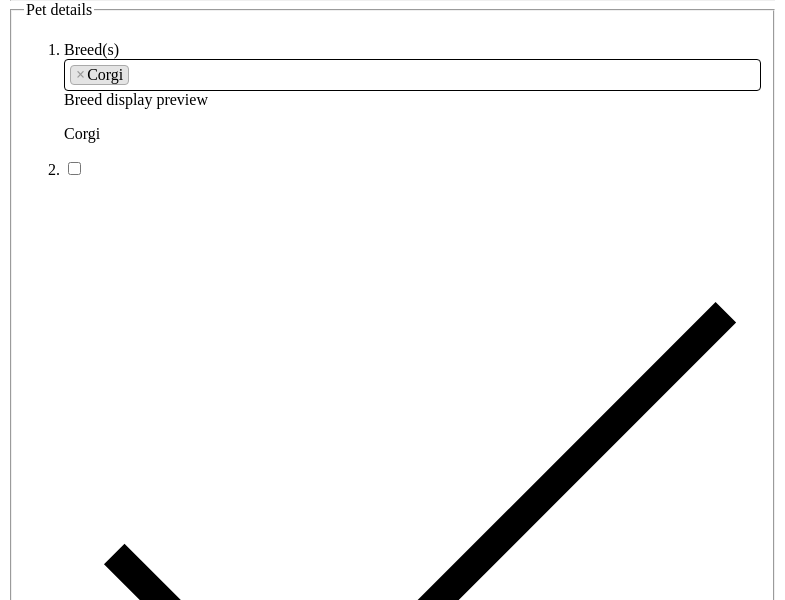 click at bounding box center (293, 6344) 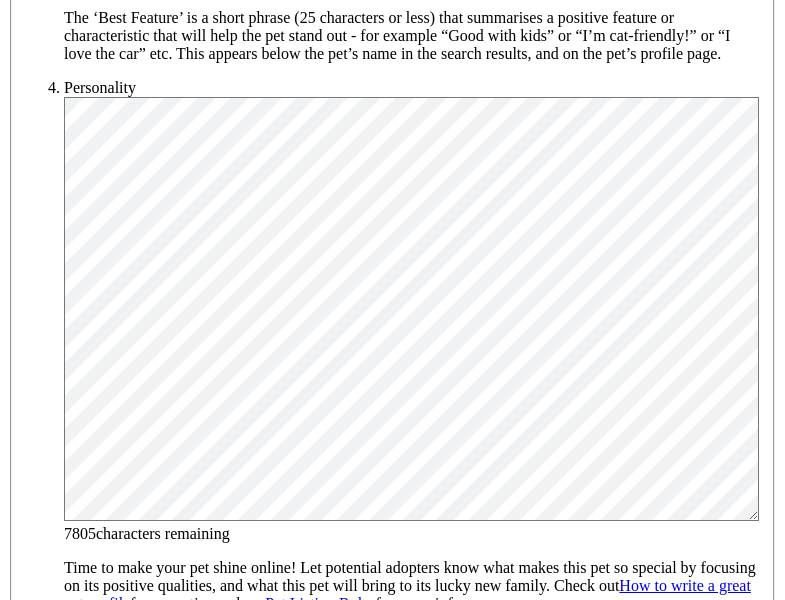 click on "[DEMOGRAPHIC_DATA]" at bounding box center (208, 1619) 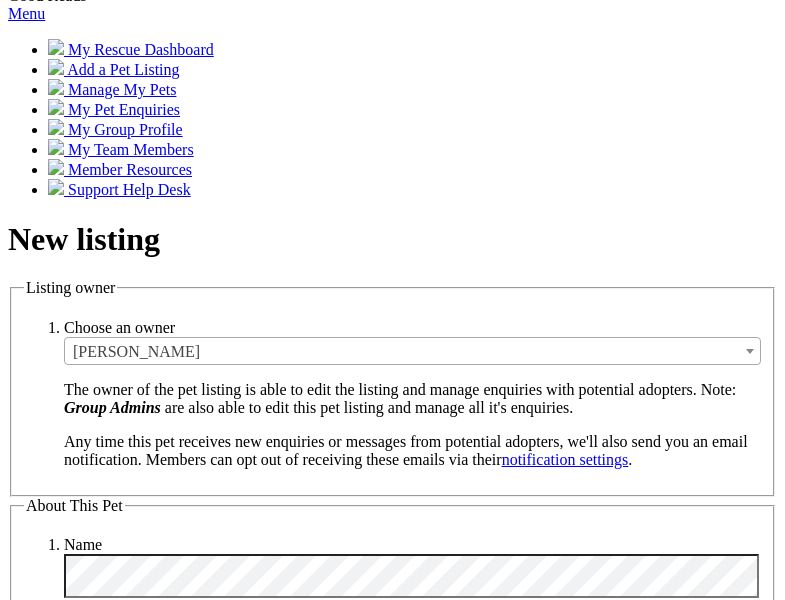 click on "Small" at bounding box center (138, 5335) 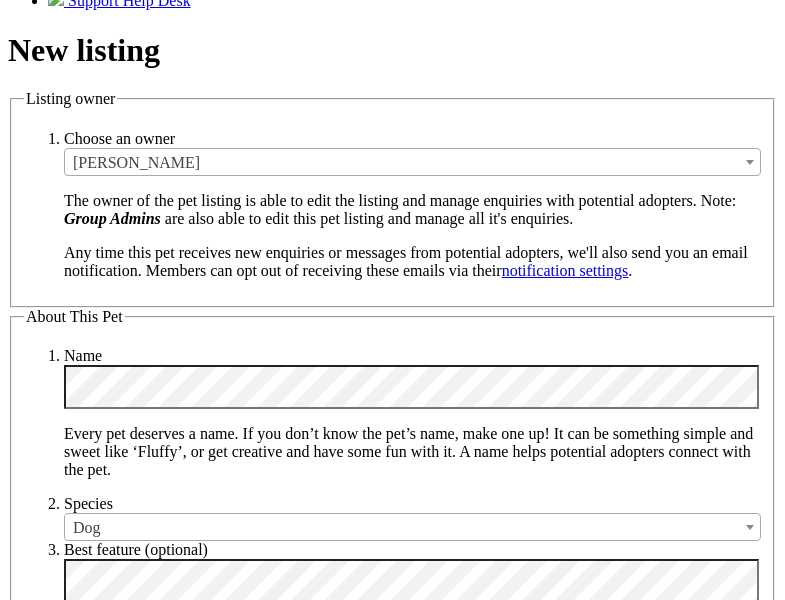 click on "Yes" at bounding box center [131, 6454] 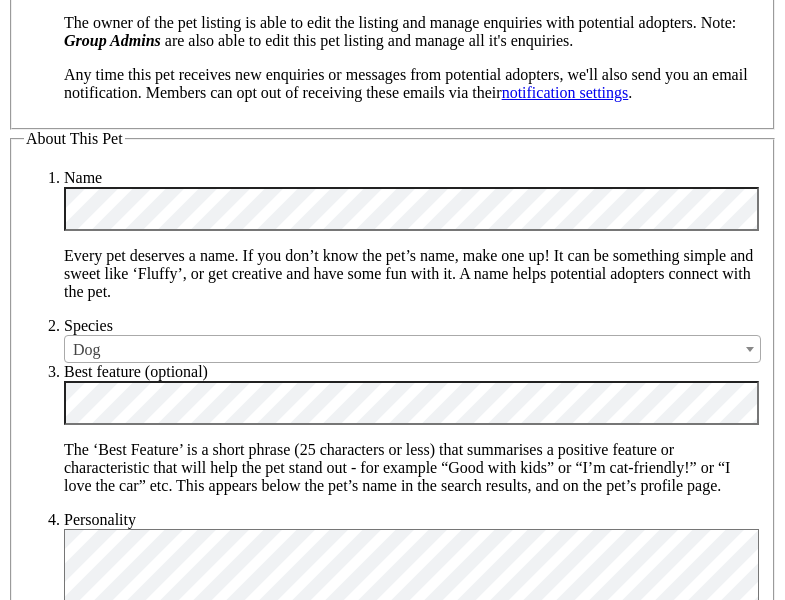 click on "Yes" at bounding box center [131, 6416] 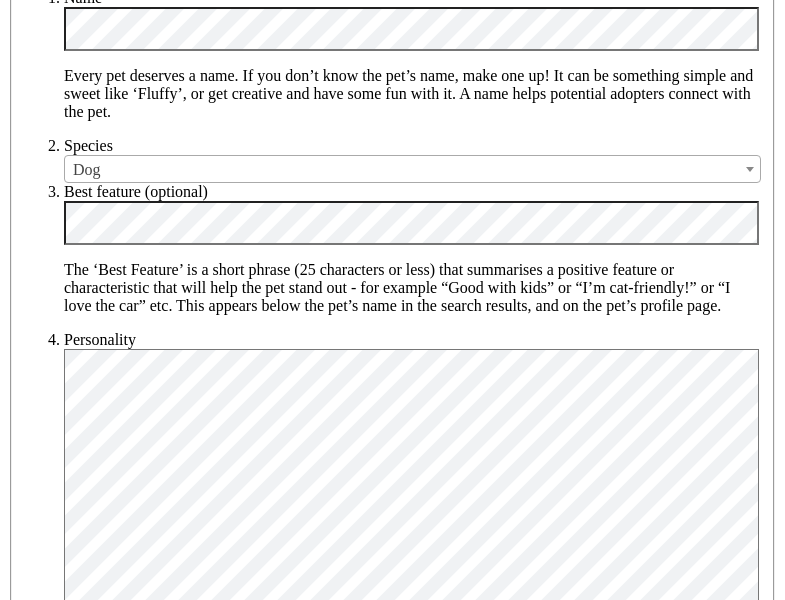 type on "14FEO934M45O193" 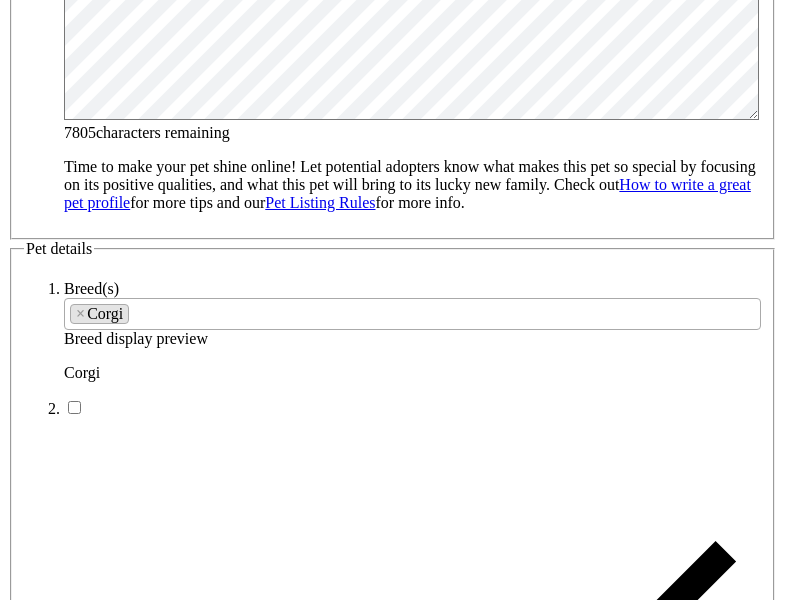 click on "SA" at bounding box center [90, 10336] 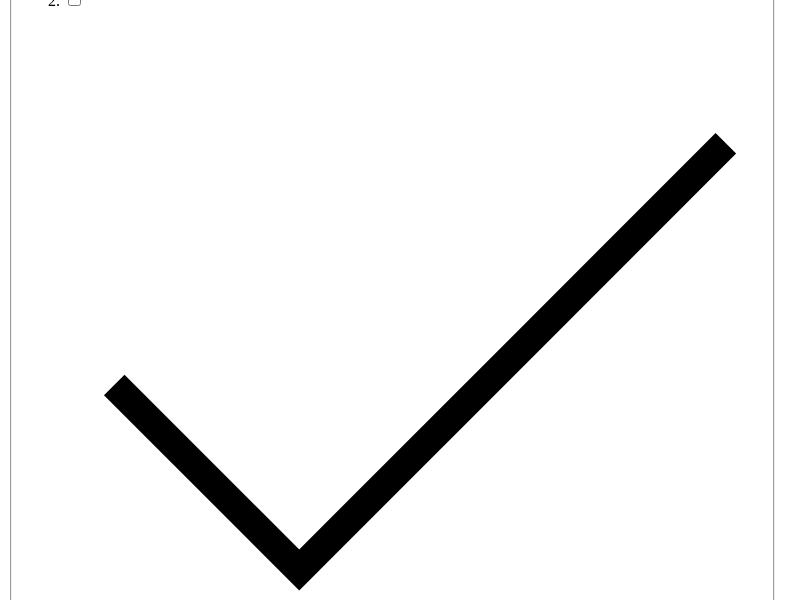 click on "Email" at bounding box center (139, 17685) 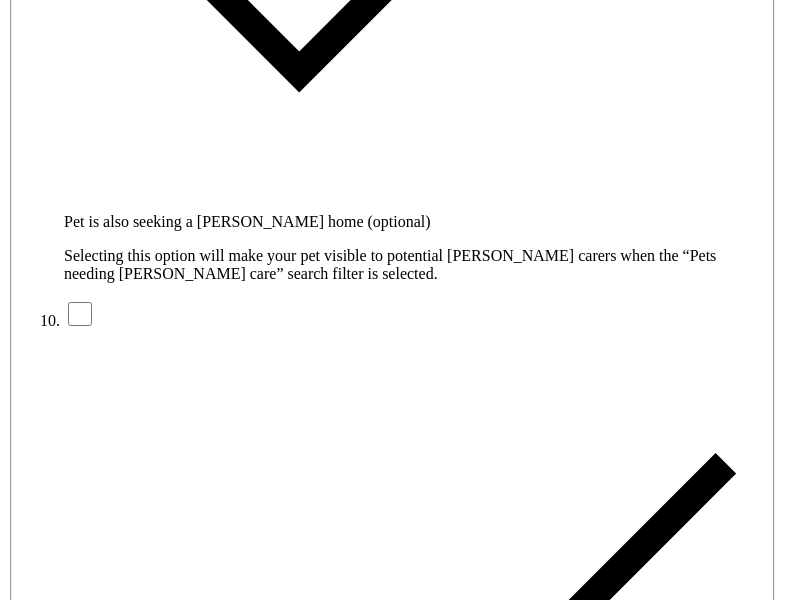 click on "Create Listing" at bounding box center (113, 16121) 